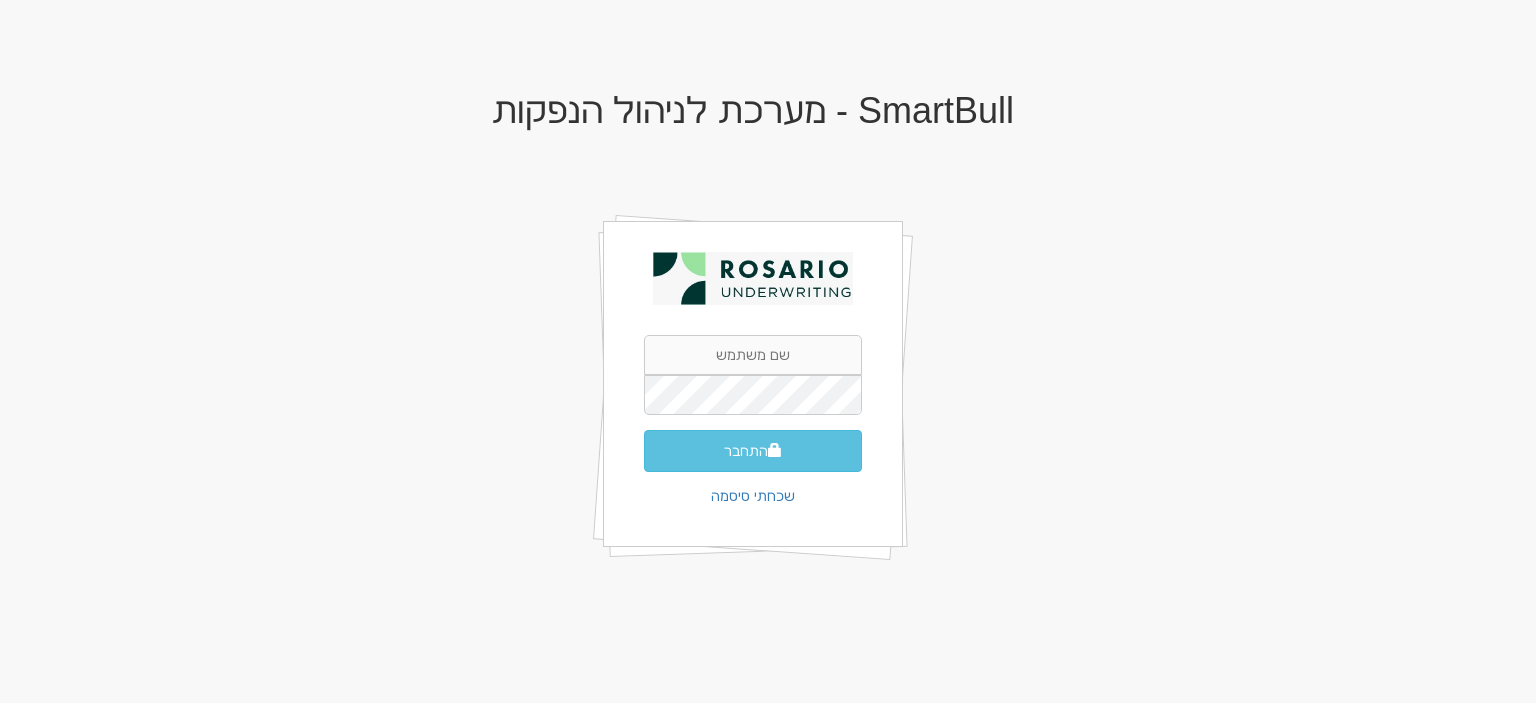 scroll, scrollTop: 0, scrollLeft: 0, axis: both 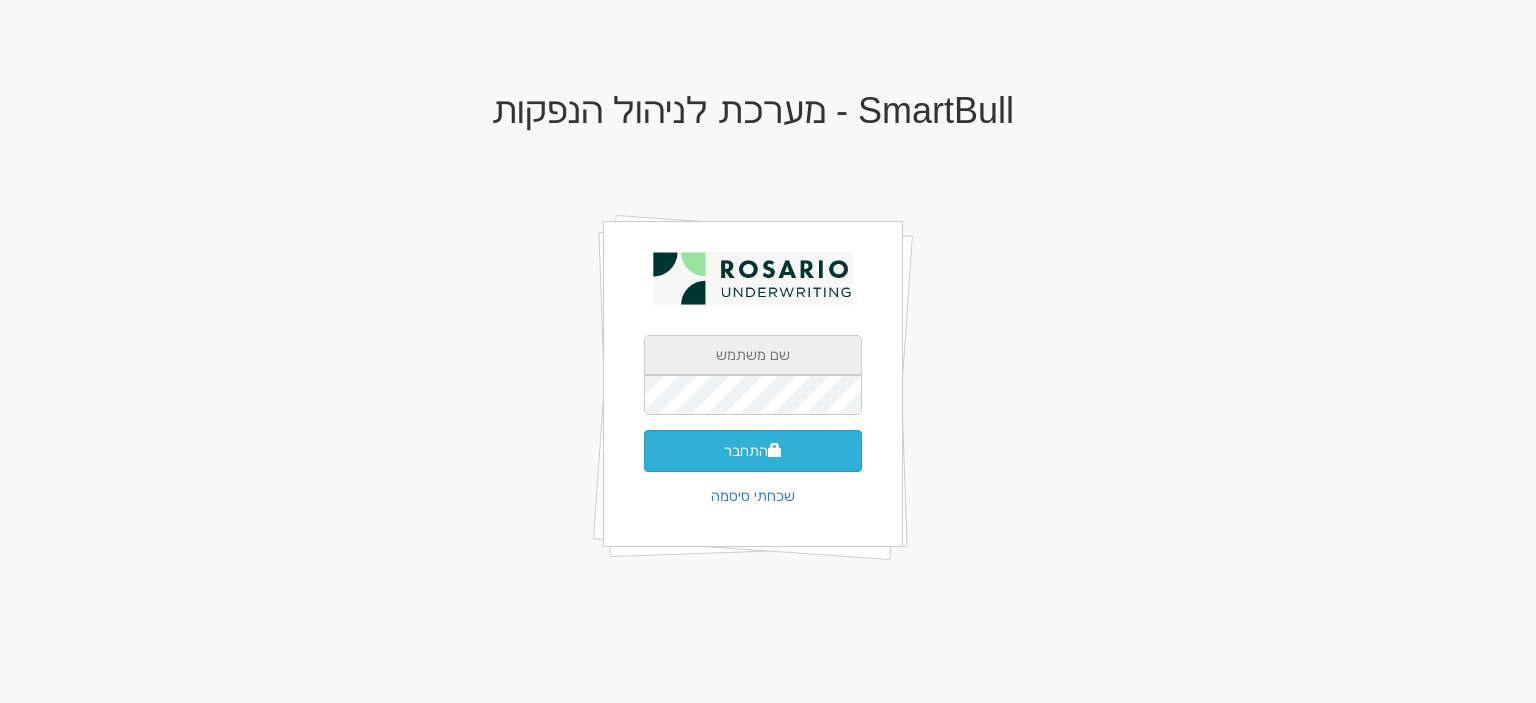 type on "[USERNAME]@[DOMAIN].co.il" 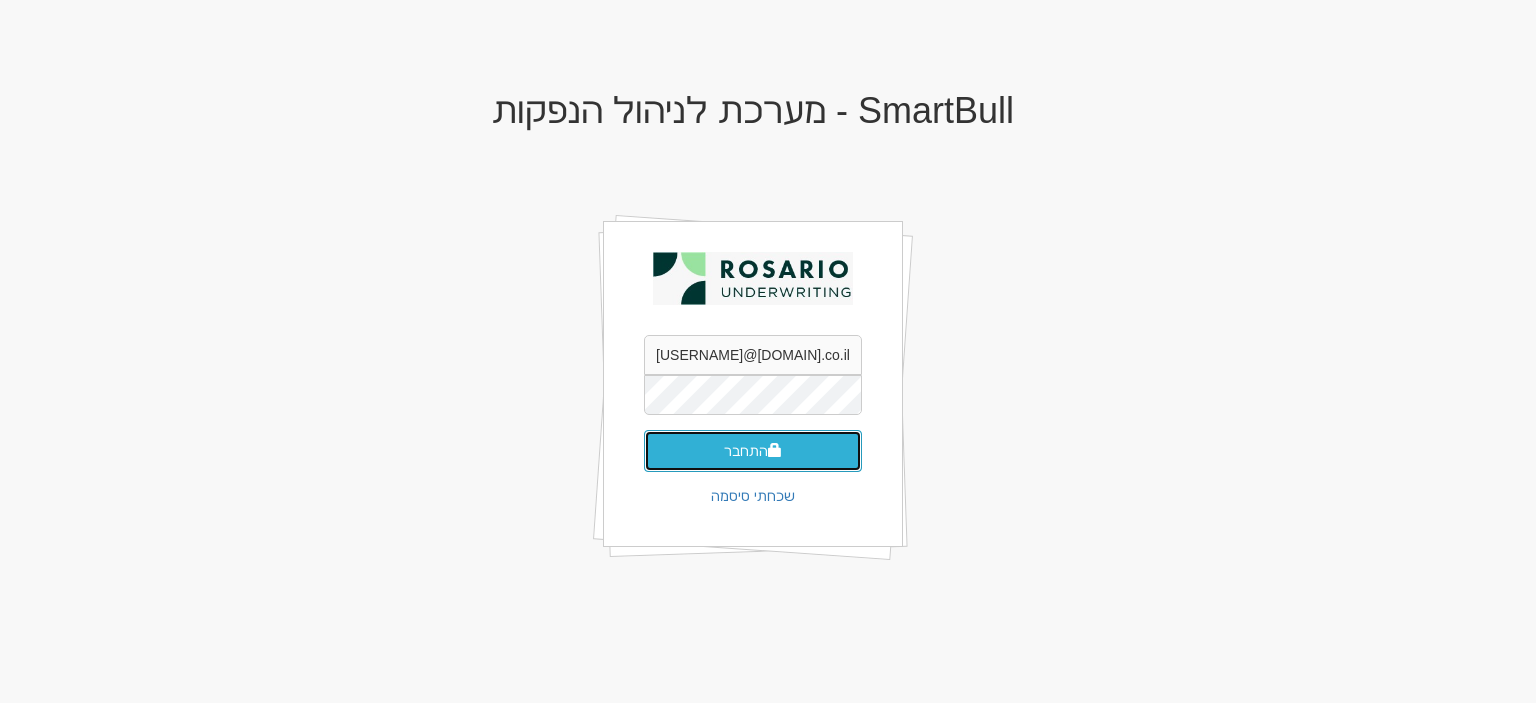 click on "התחבר" at bounding box center [753, 451] 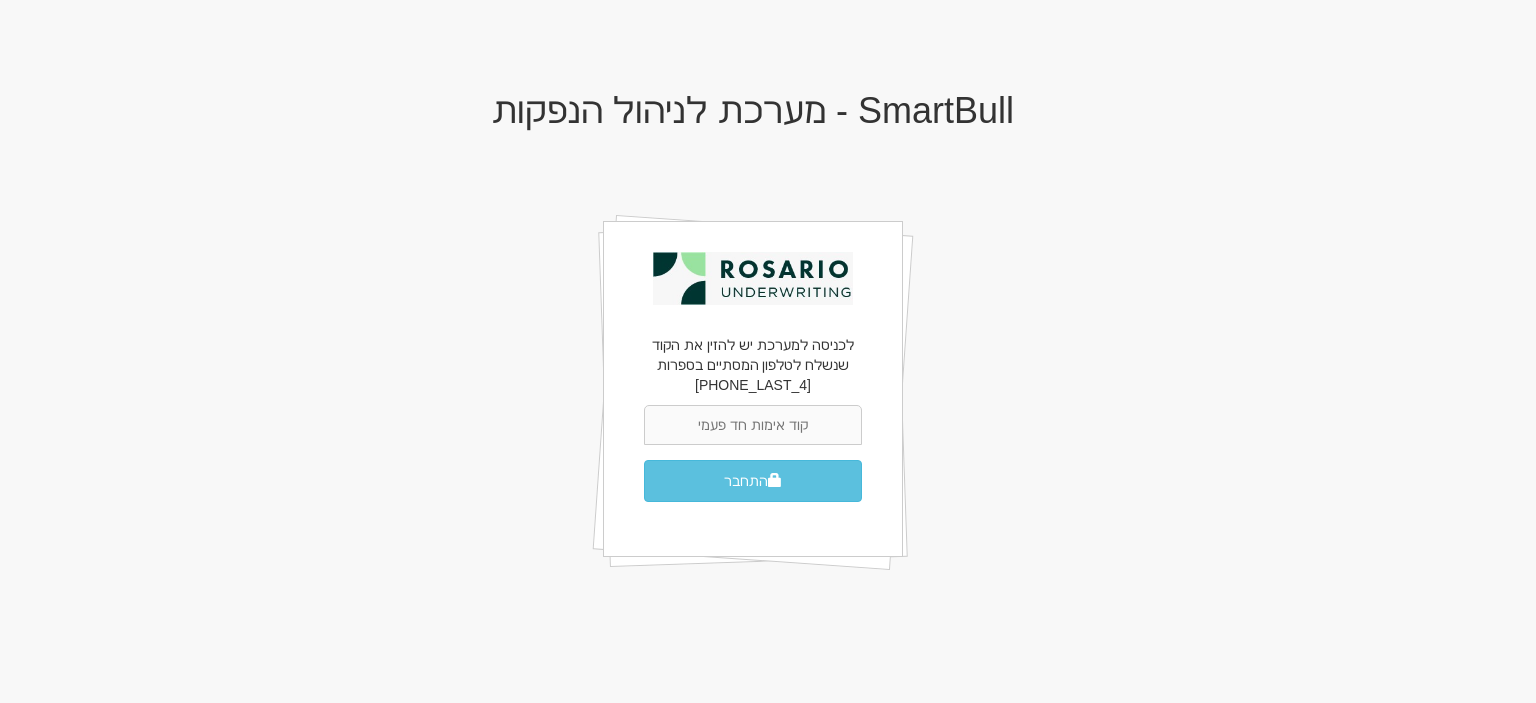 scroll, scrollTop: 0, scrollLeft: 0, axis: both 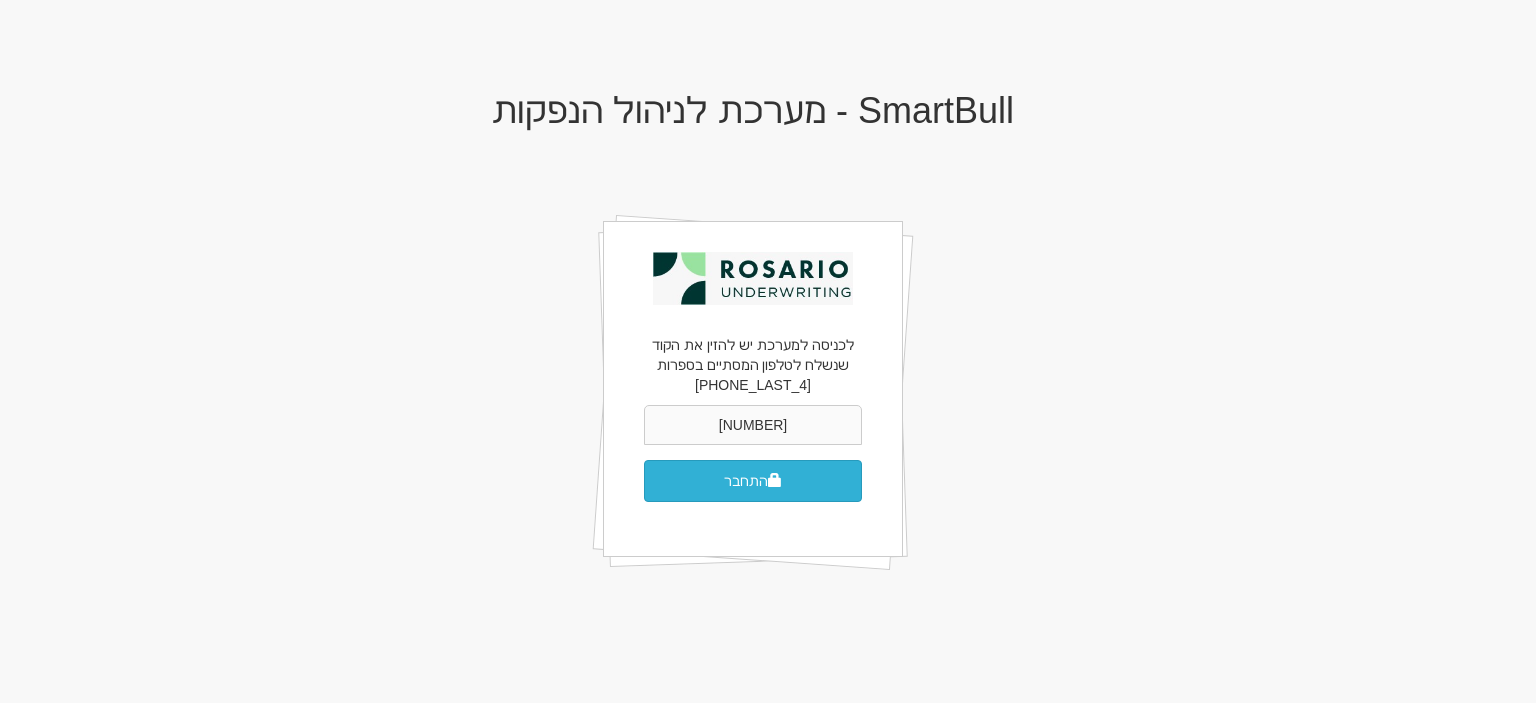 type on "118532" 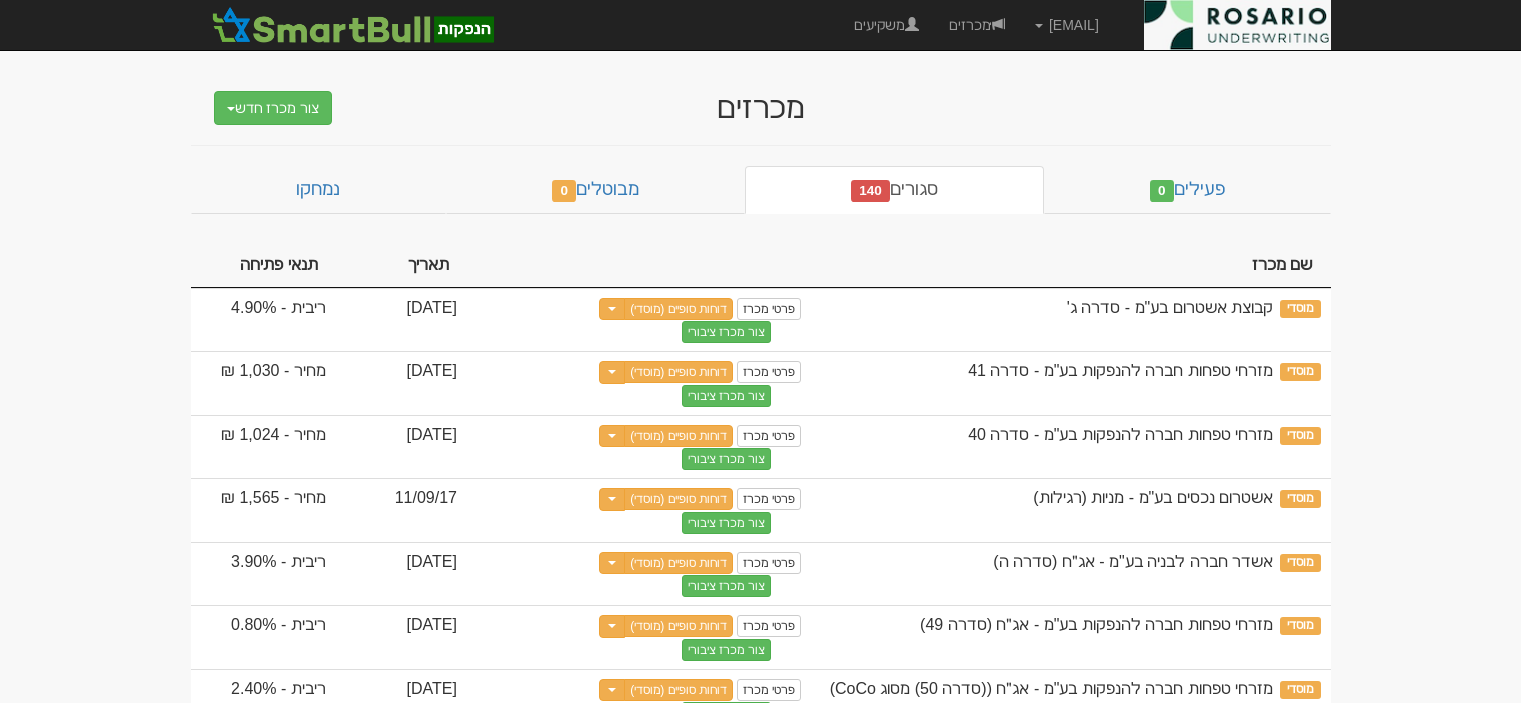scroll, scrollTop: 0, scrollLeft: 0, axis: both 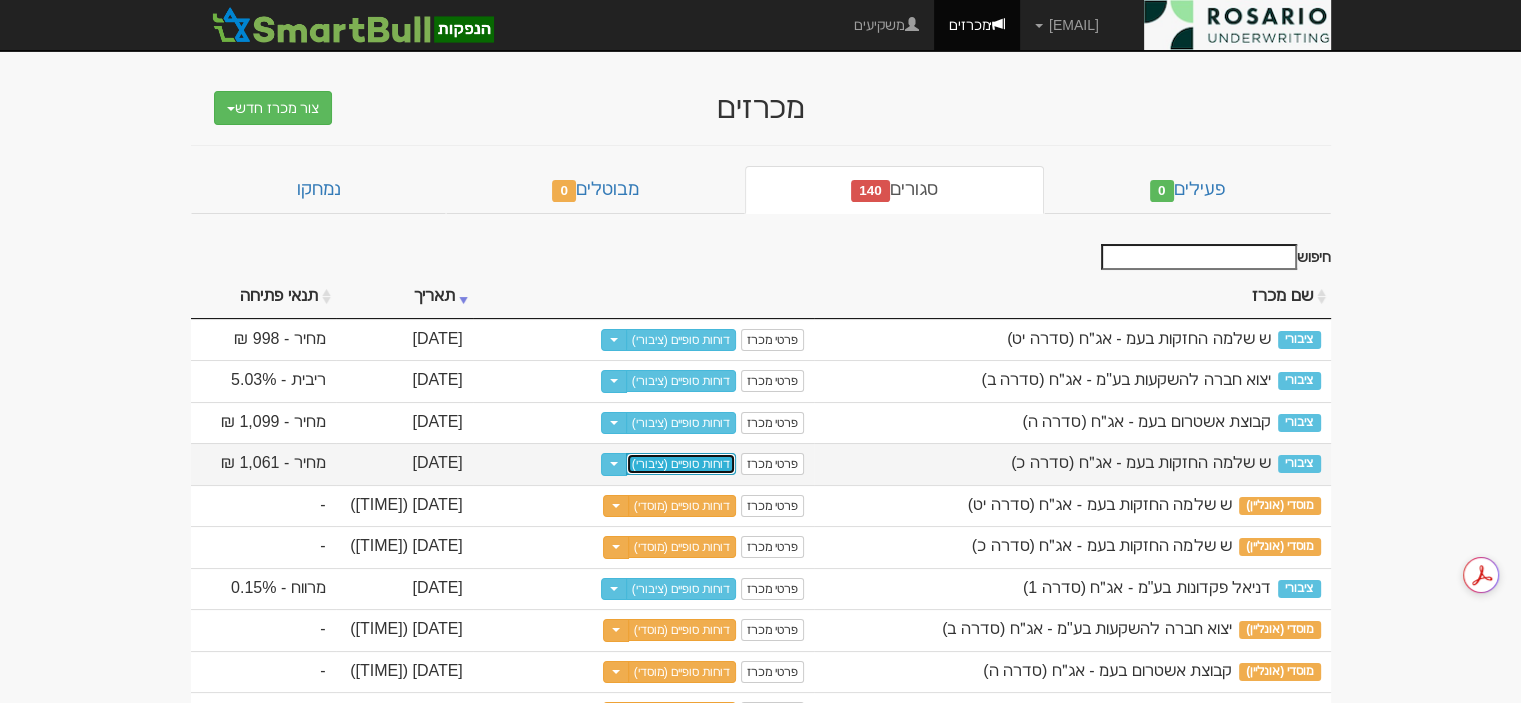 click on "דוחות סופיים
(ציבורי)" at bounding box center [681, 464] 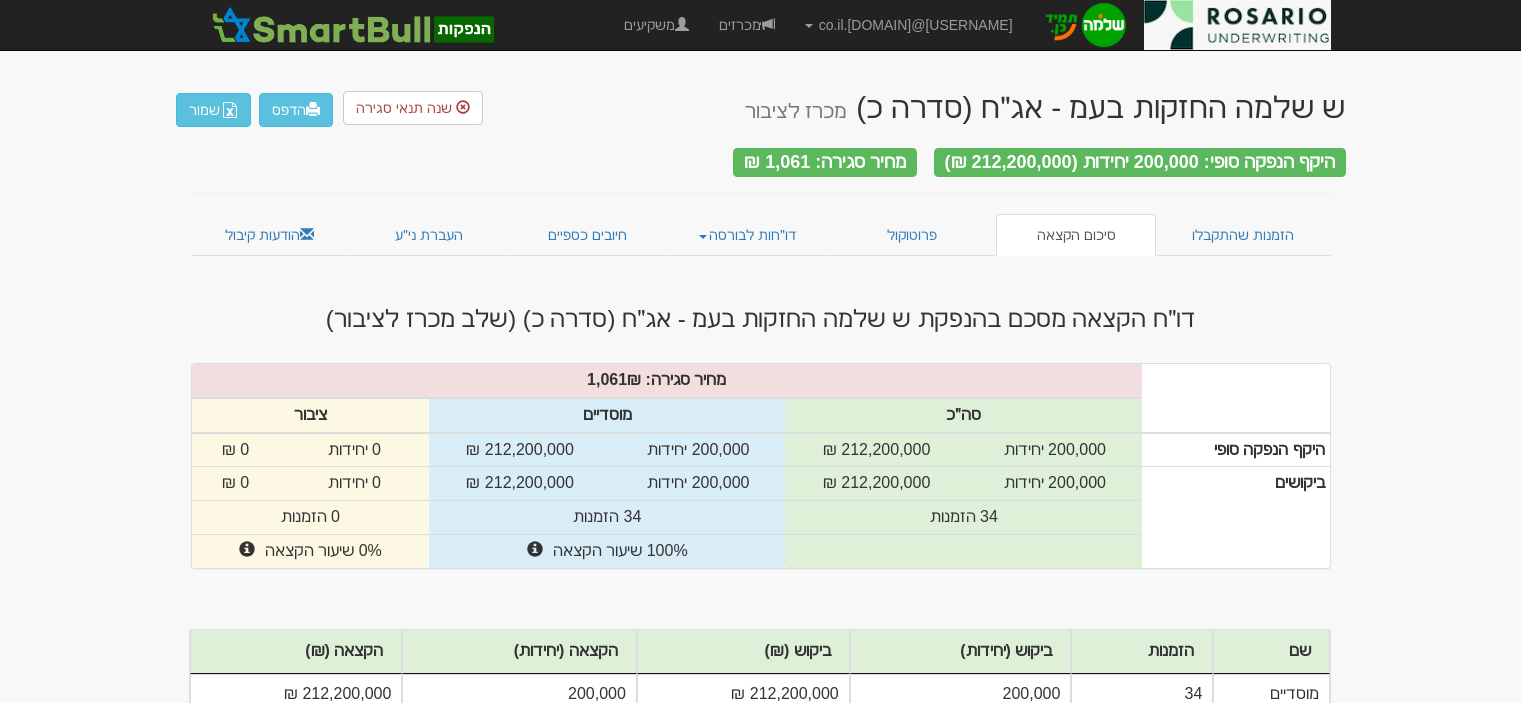 scroll, scrollTop: 0, scrollLeft: 0, axis: both 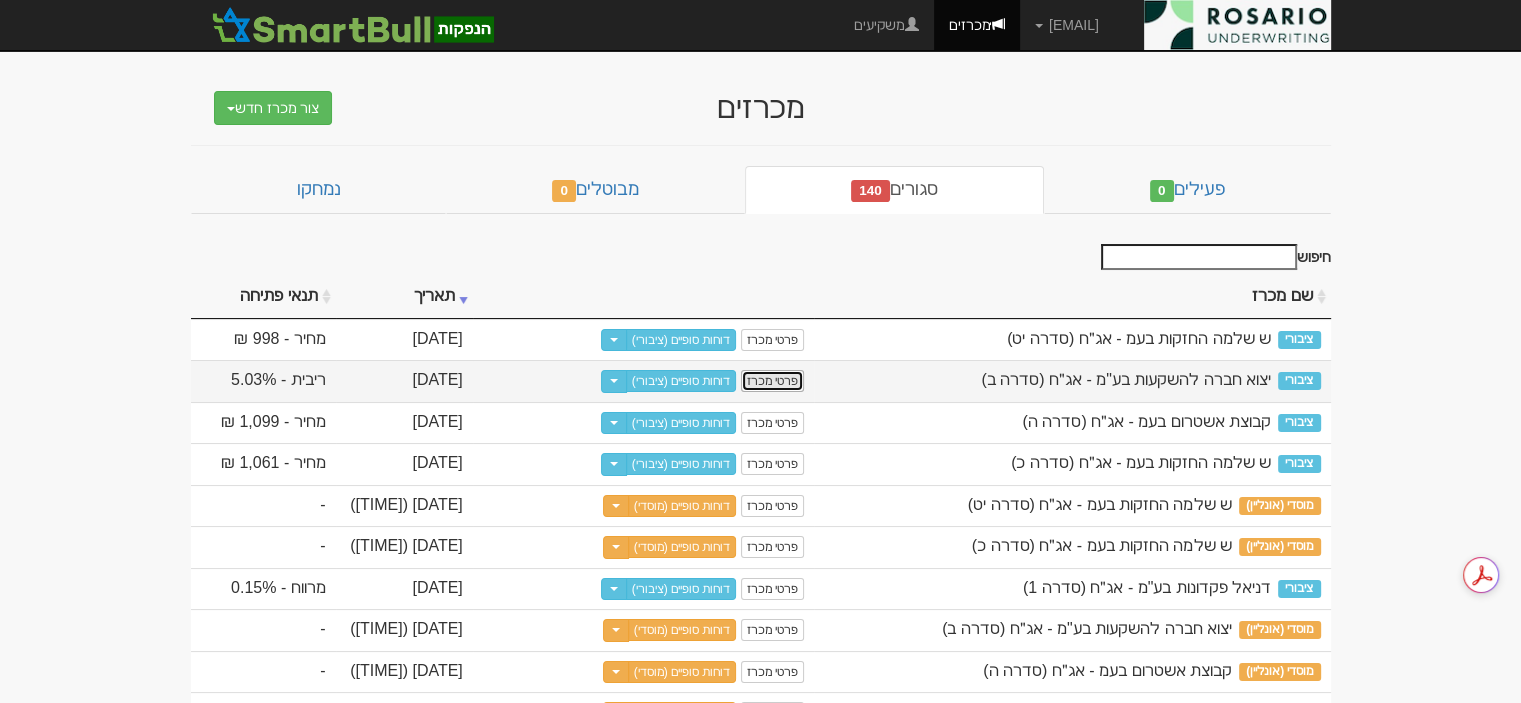click on "פרטי מכרז" at bounding box center [772, 381] 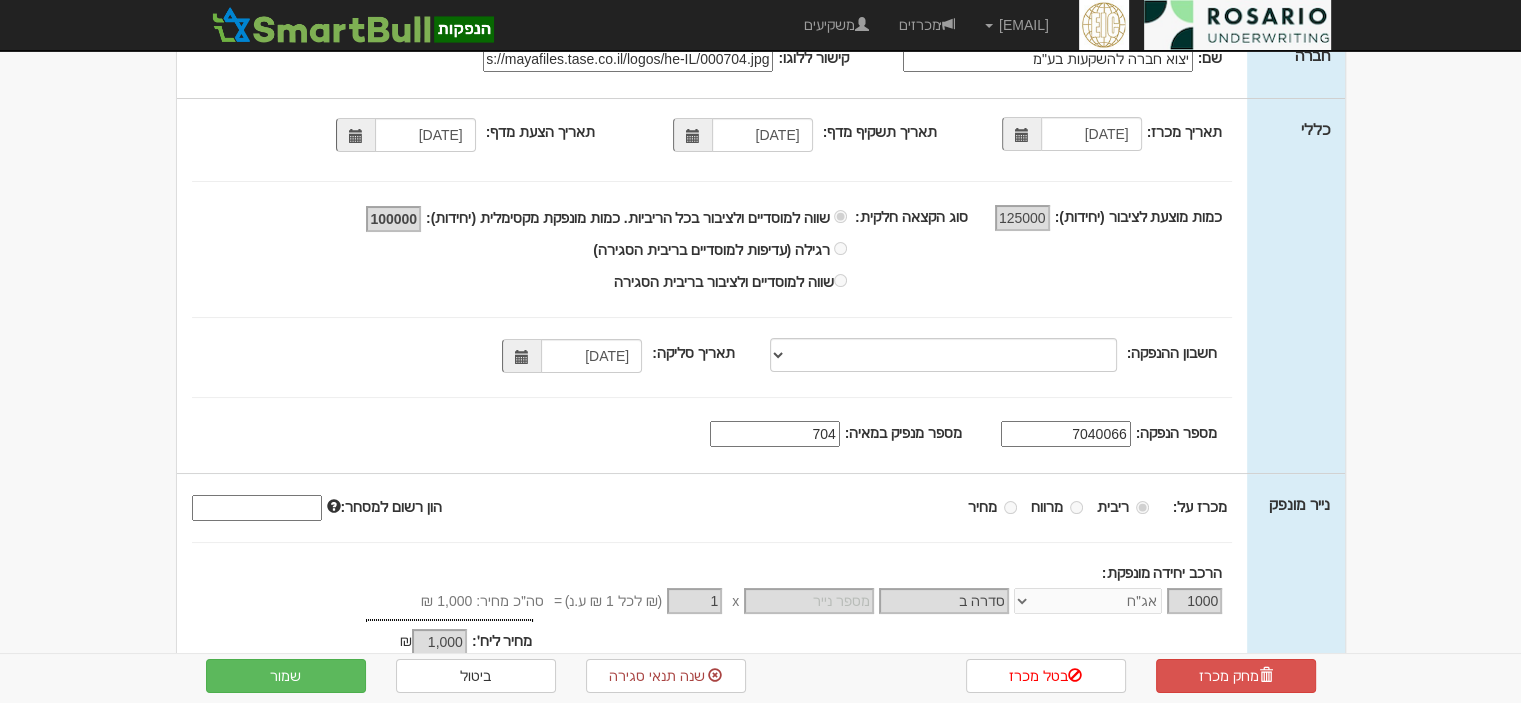 scroll, scrollTop: 0, scrollLeft: 0, axis: both 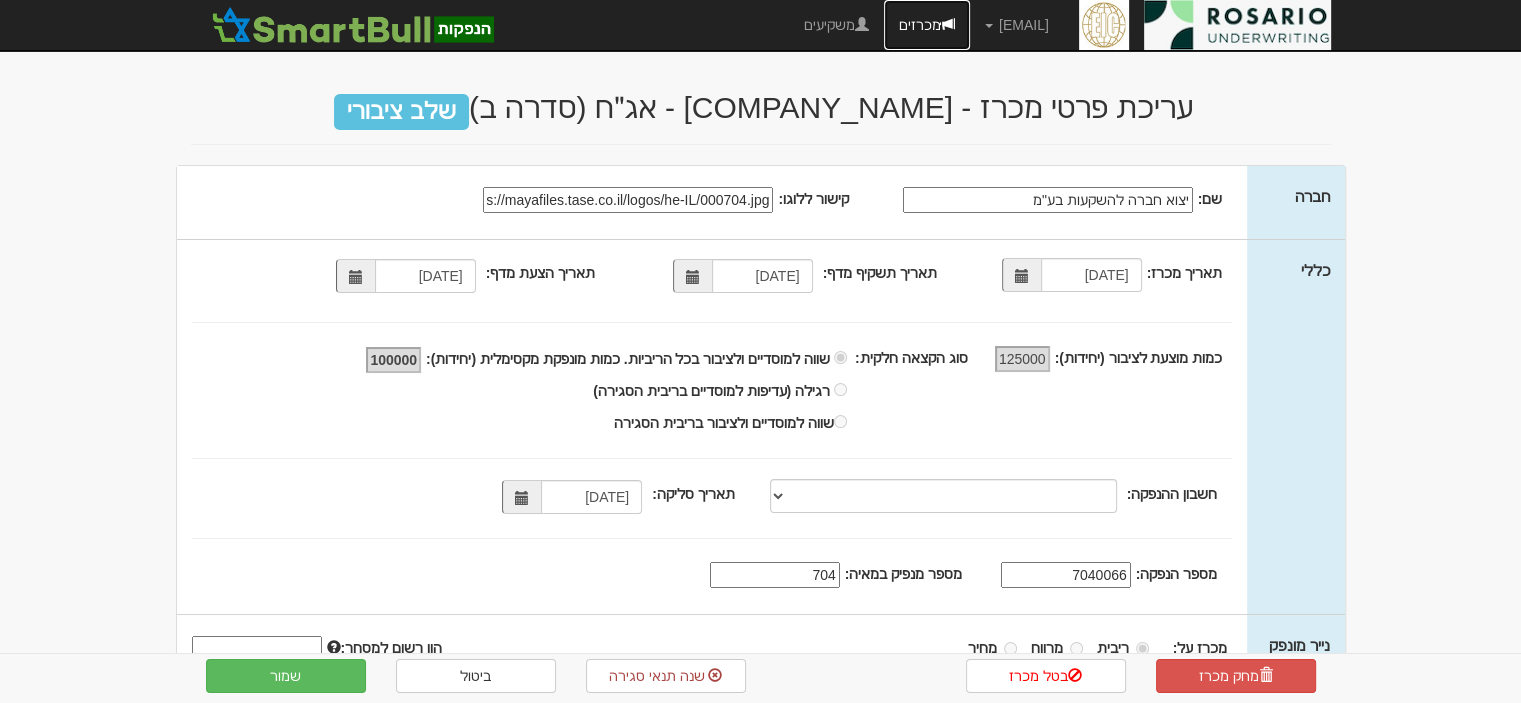 click on "מכרזים" at bounding box center [927, 25] 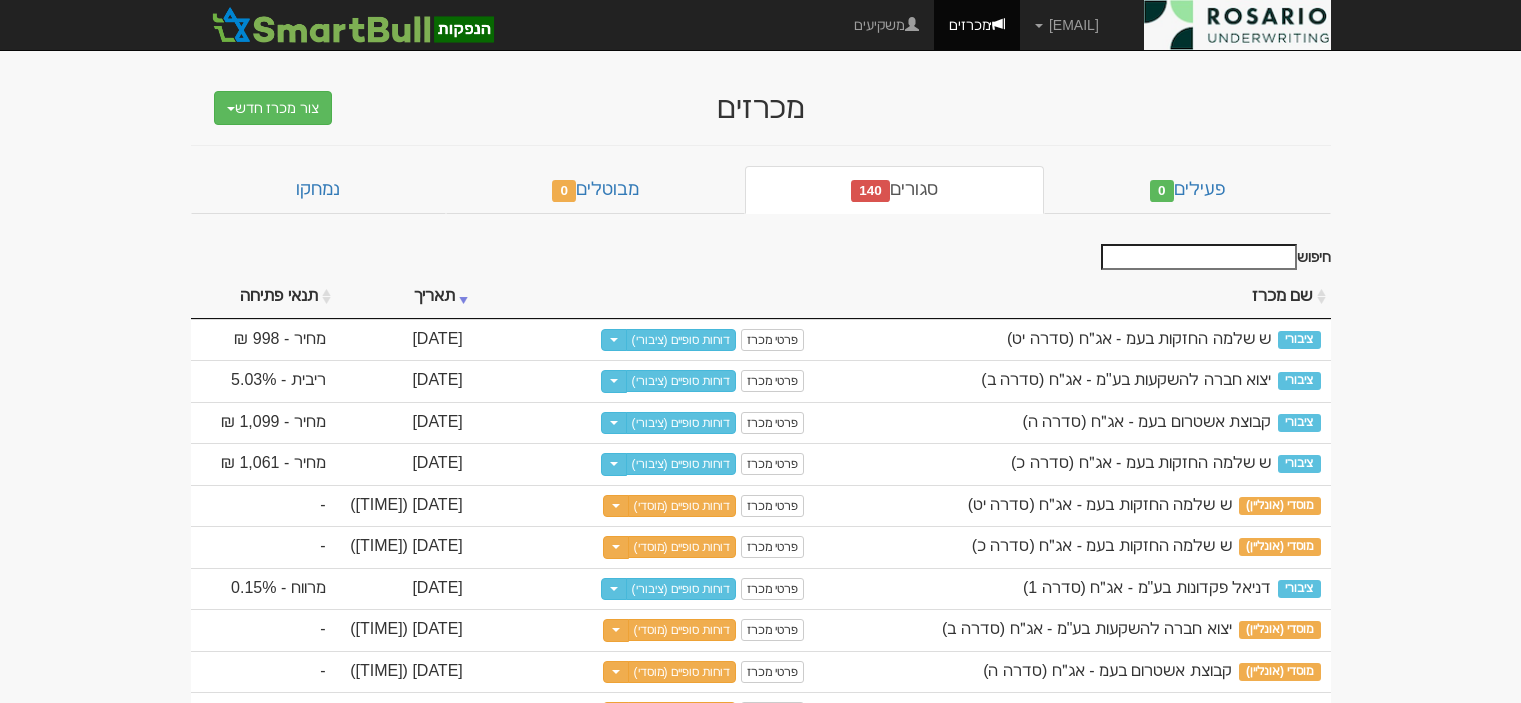 scroll, scrollTop: 0, scrollLeft: 0, axis: both 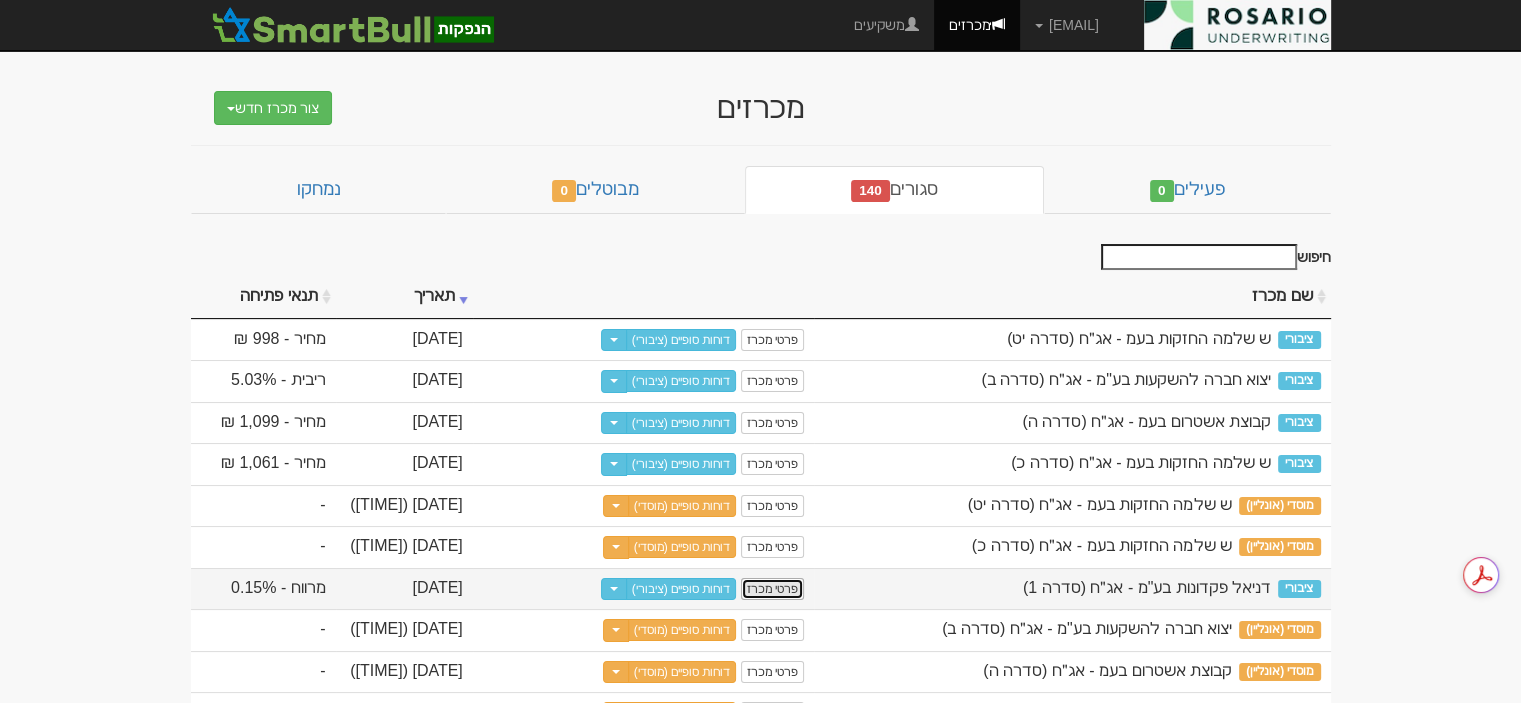 click on "פרטי מכרז" at bounding box center (772, 589) 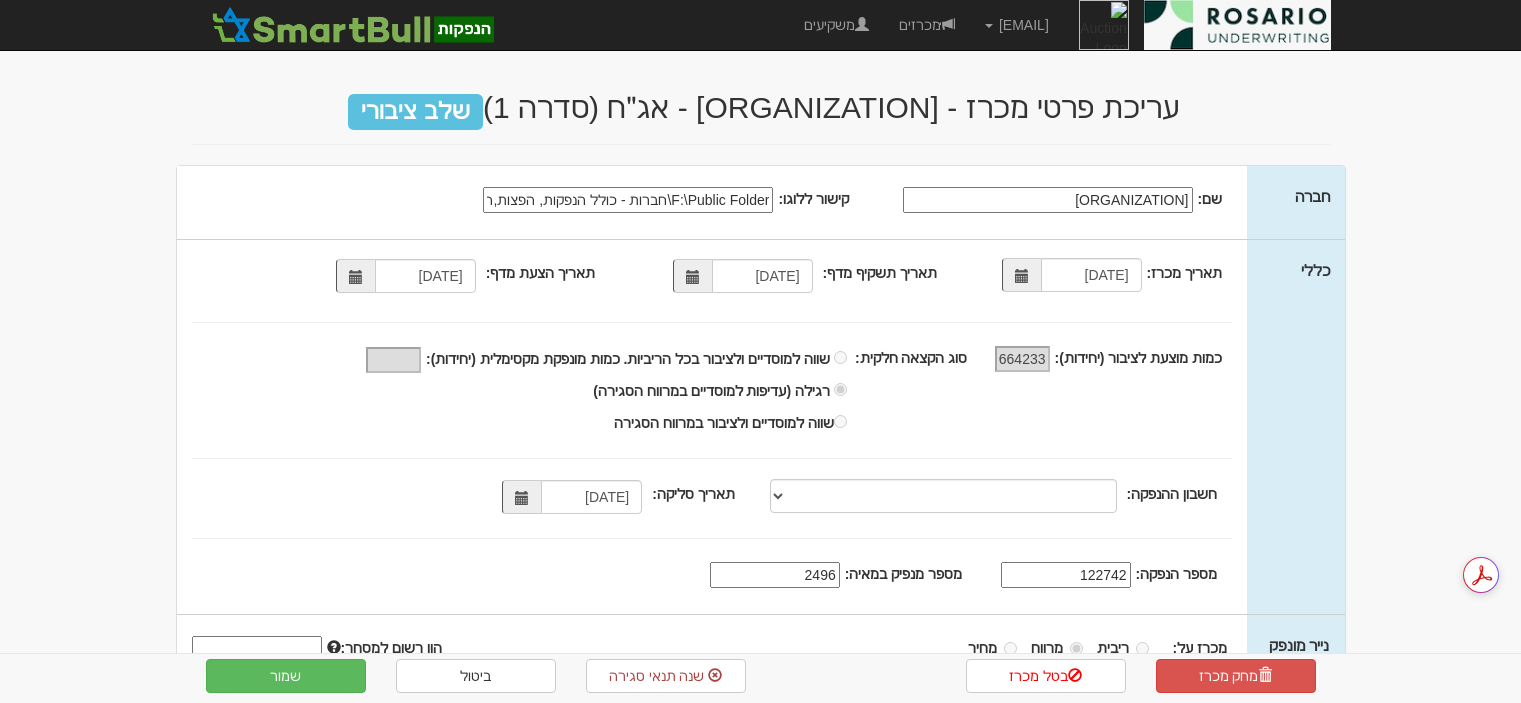 scroll, scrollTop: 0, scrollLeft: 0, axis: both 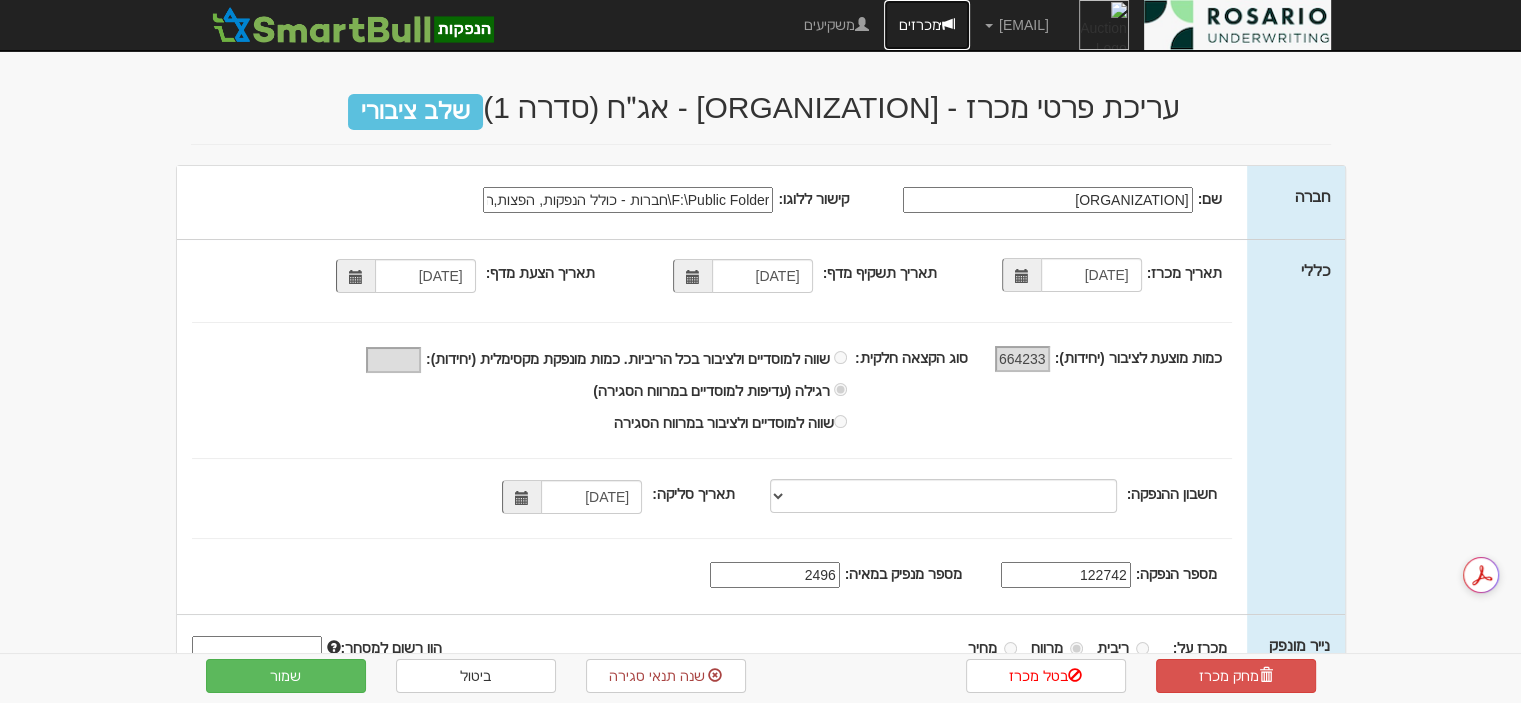 click on "מכרזים" at bounding box center (927, 25) 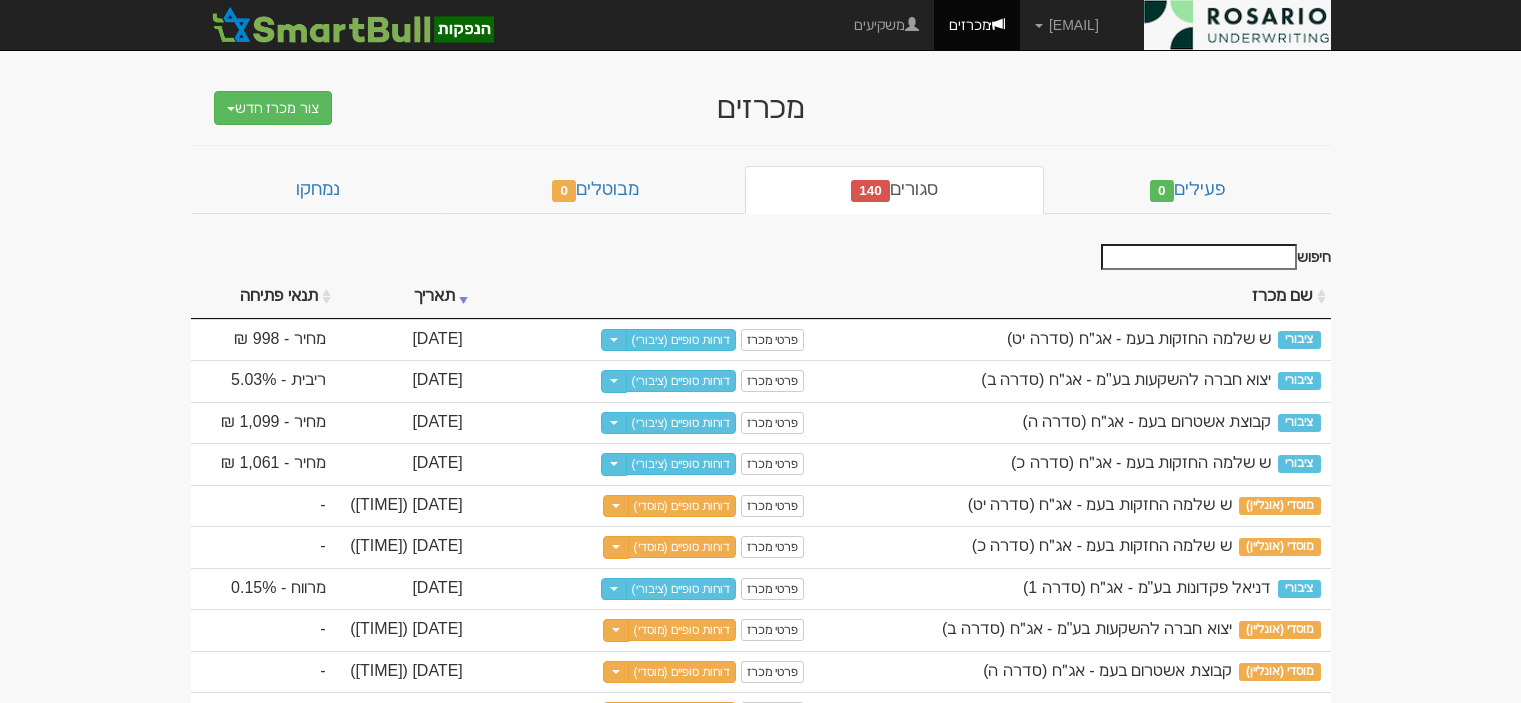 scroll, scrollTop: 0, scrollLeft: 0, axis: both 